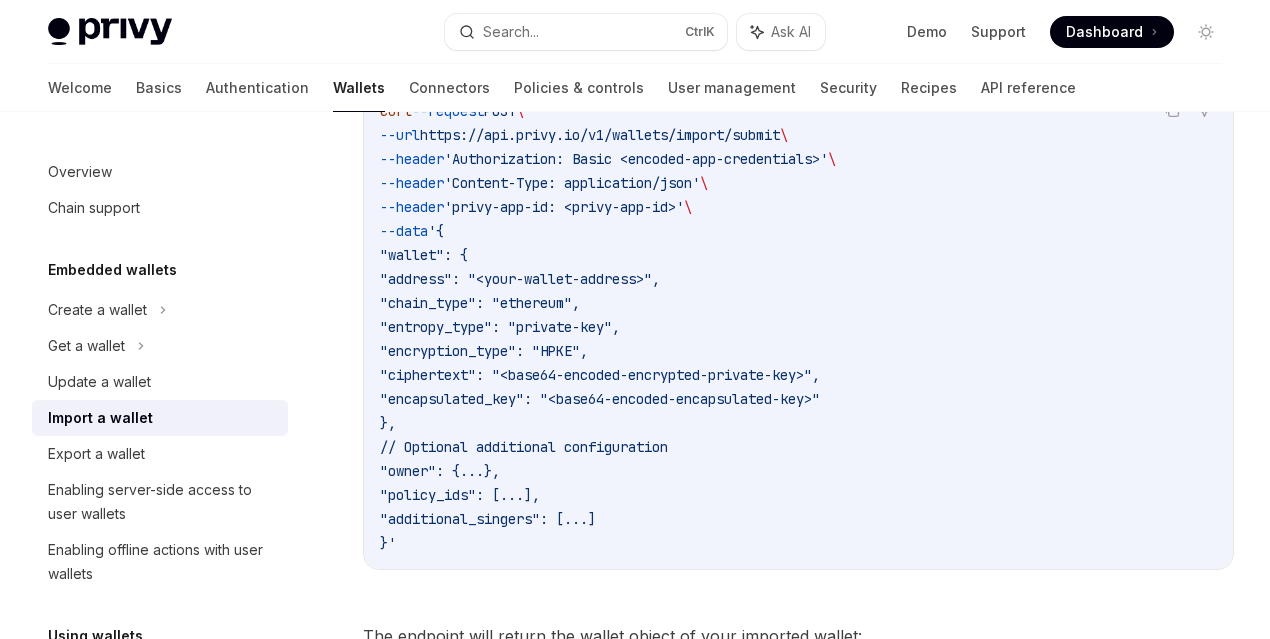 scroll, scrollTop: 3360, scrollLeft: 0, axis: vertical 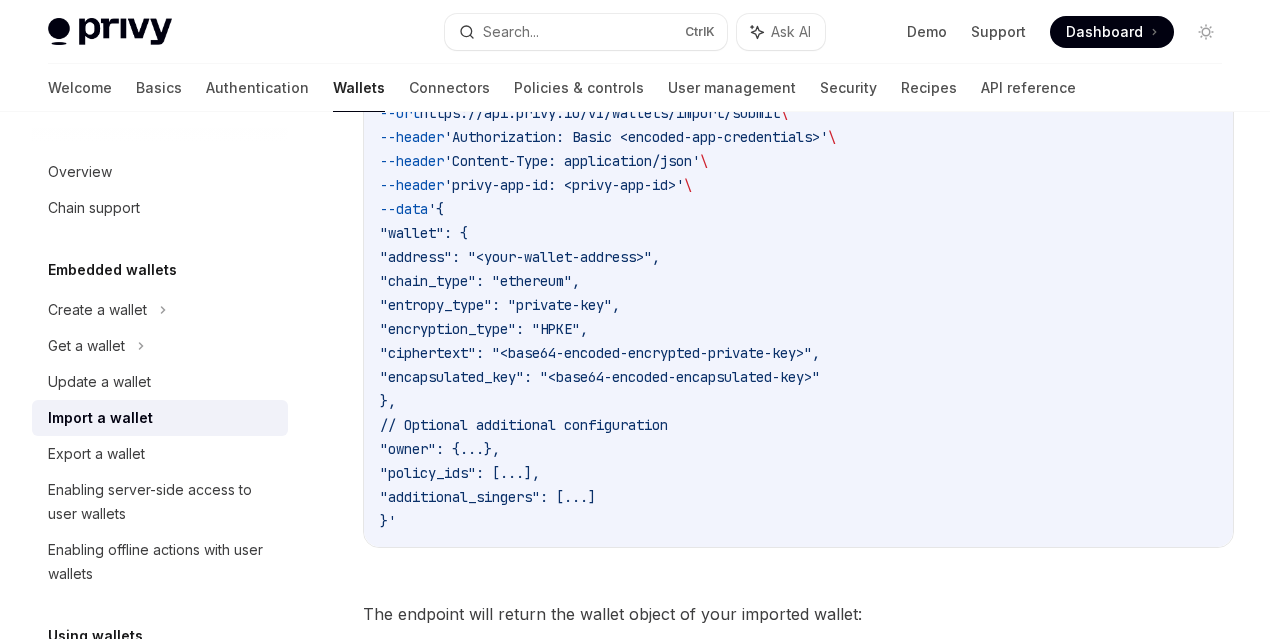 click on "Solana" at bounding box center (443, -7) 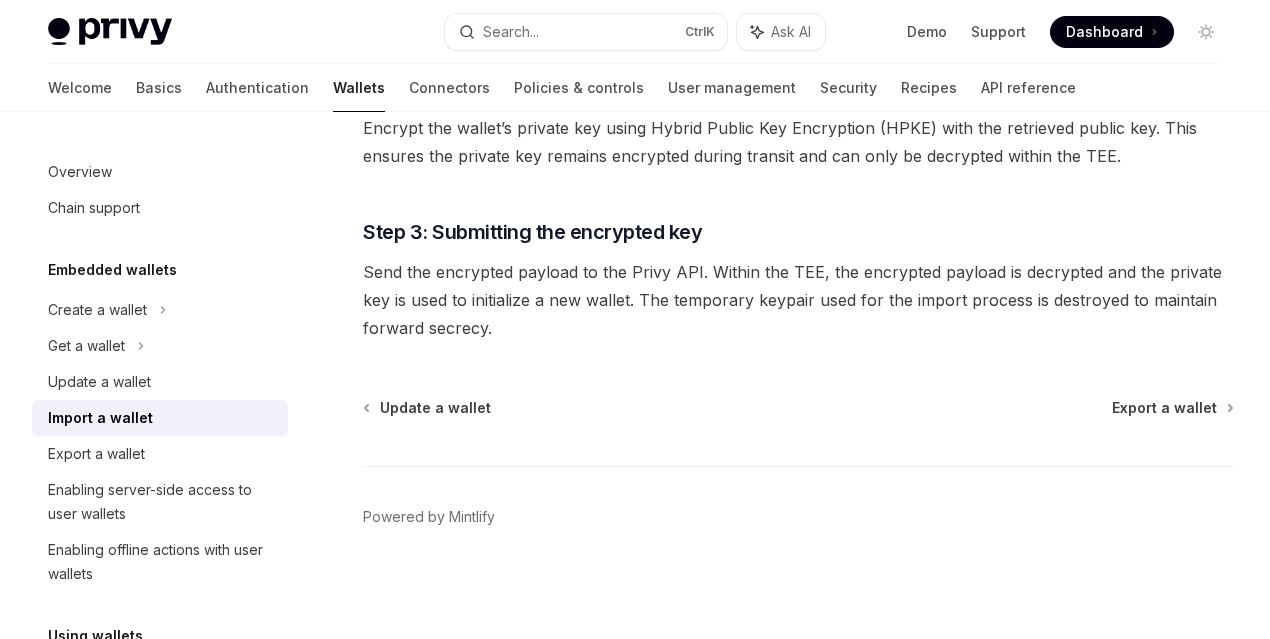 scroll, scrollTop: 5200, scrollLeft: 0, axis: vertical 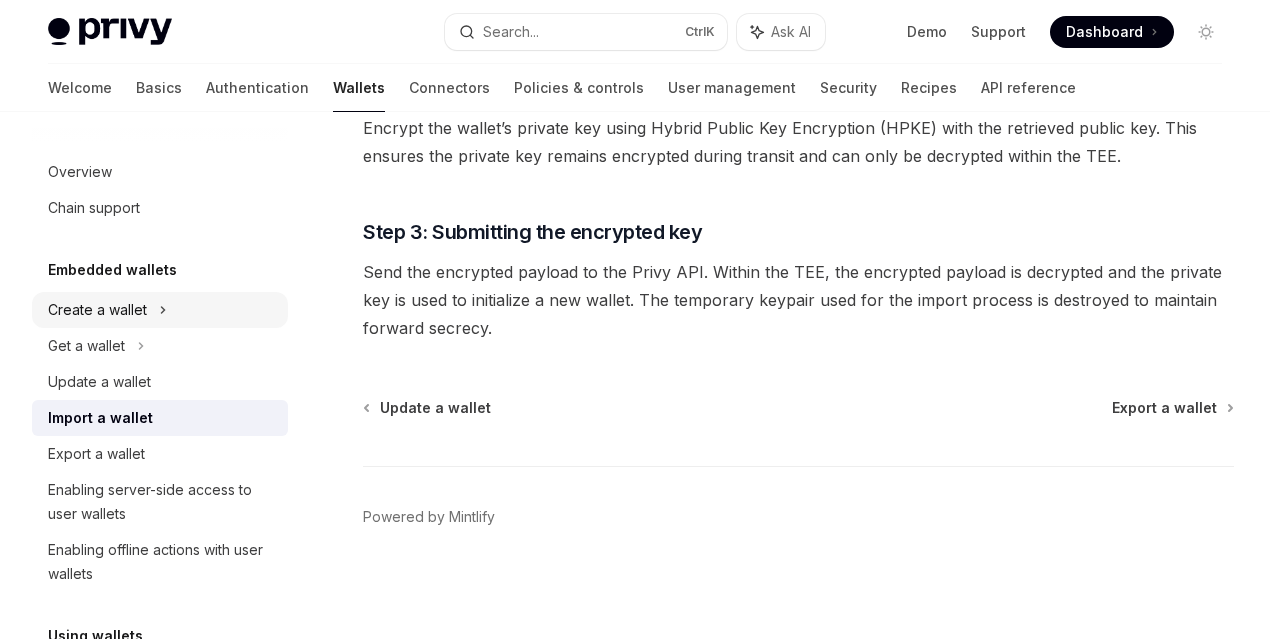 click on "Create a wallet" at bounding box center [97, 310] 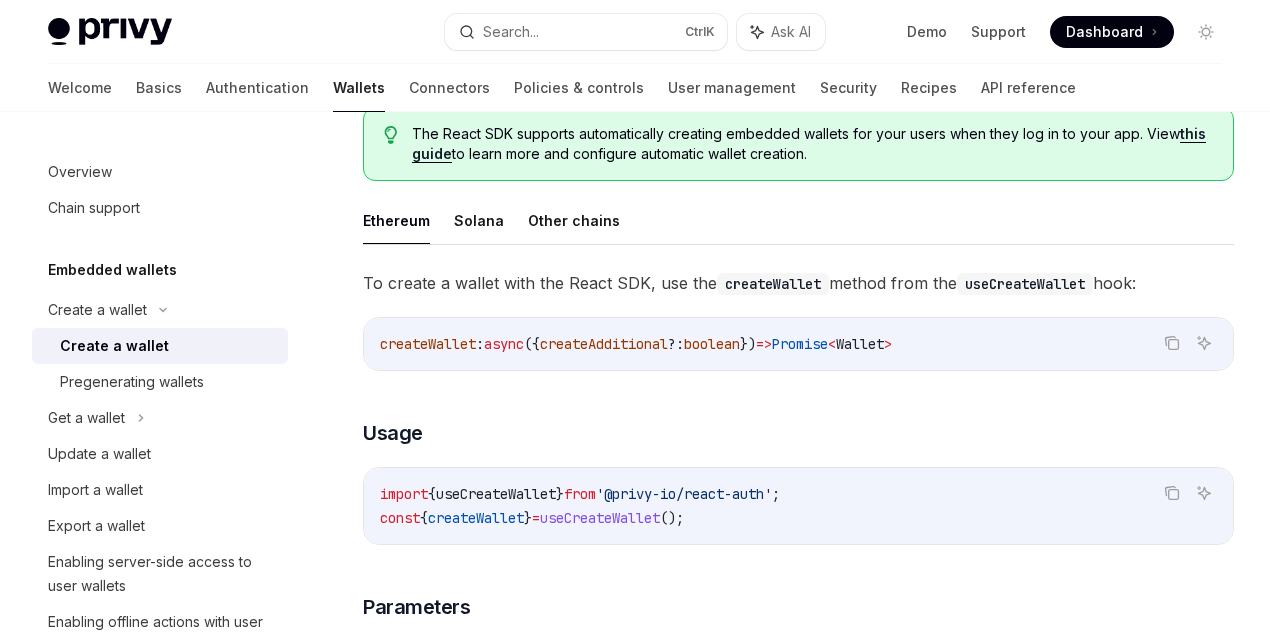 scroll, scrollTop: 480, scrollLeft: 0, axis: vertical 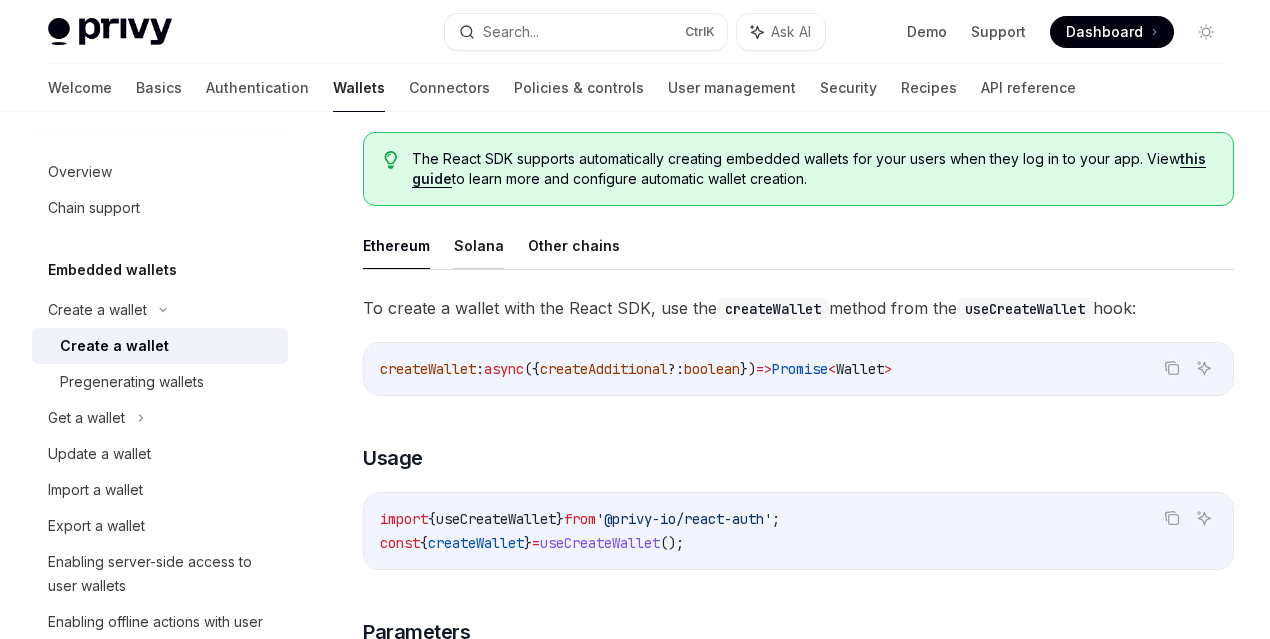 click on "Solana" at bounding box center (479, 245) 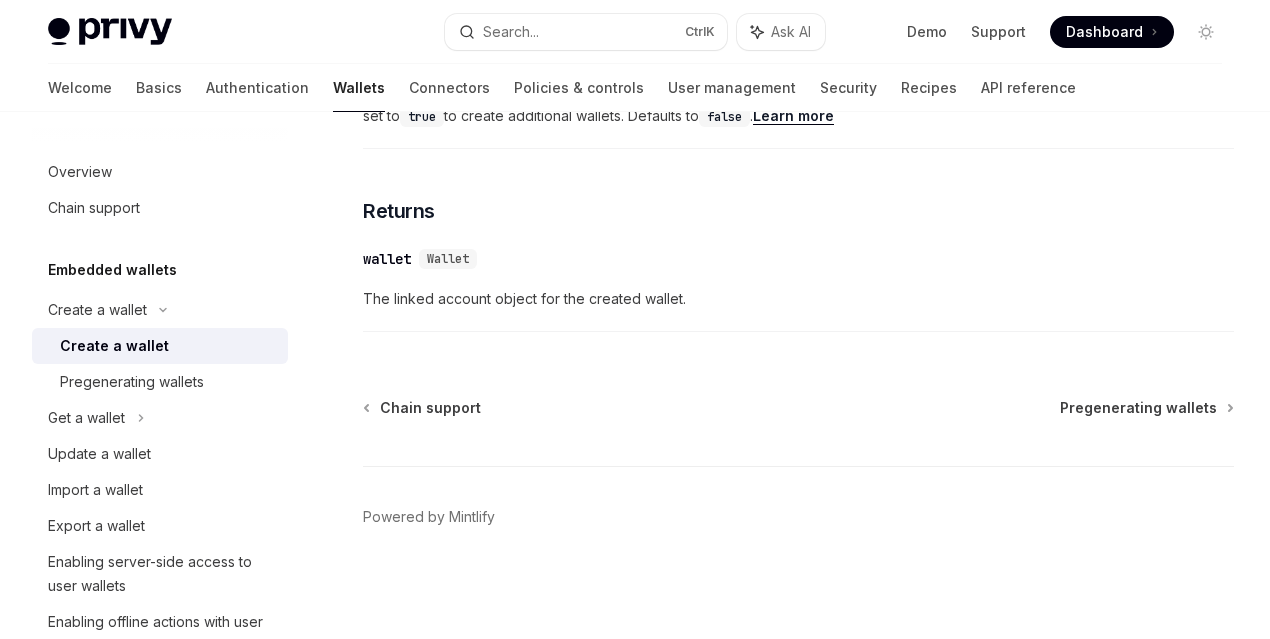 scroll, scrollTop: 1389, scrollLeft: 0, axis: vertical 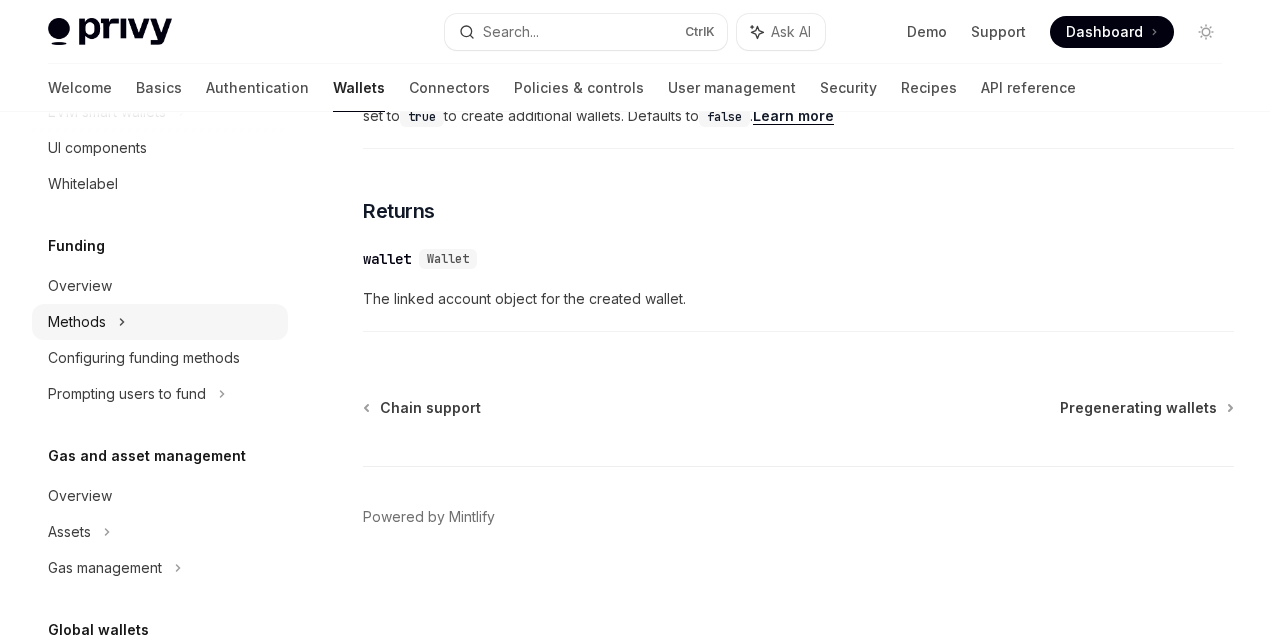 click on "Methods" at bounding box center (86, -326) 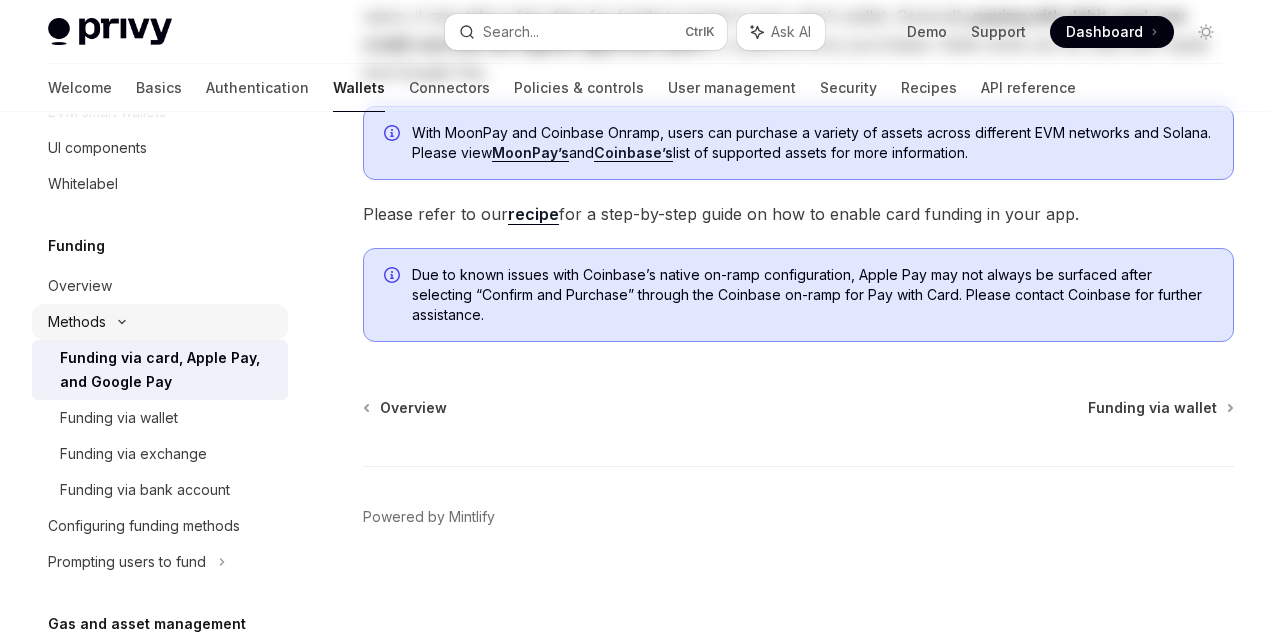 scroll, scrollTop: 0, scrollLeft: 0, axis: both 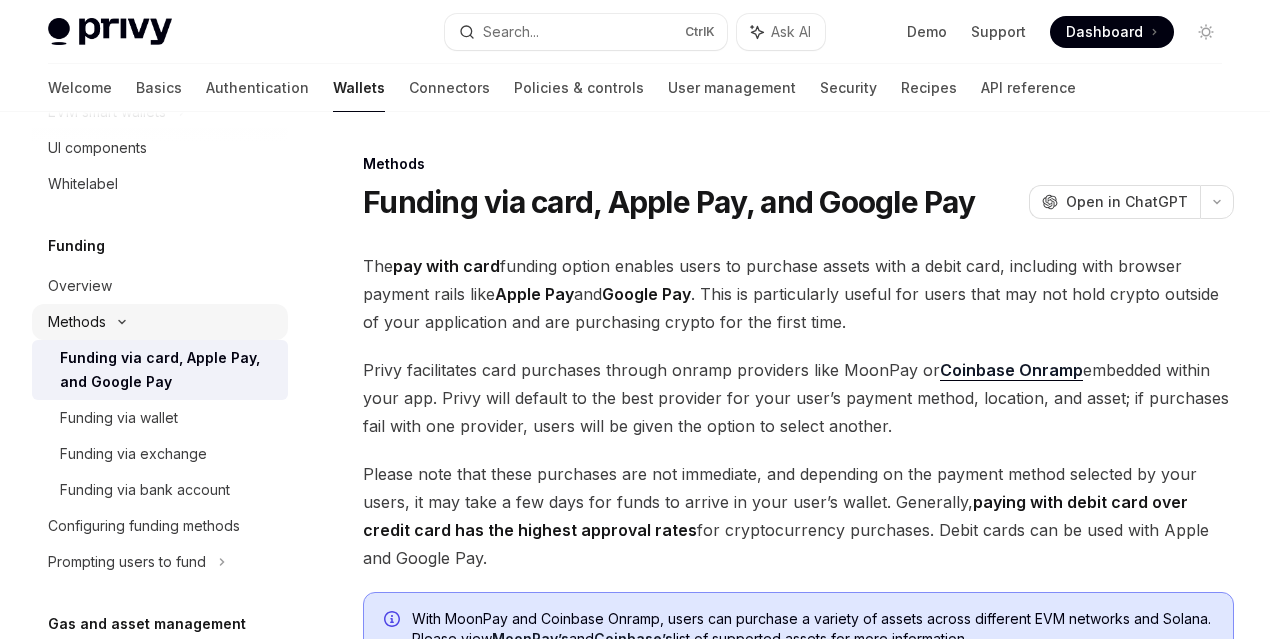 click on "Methods" at bounding box center [86, -326] 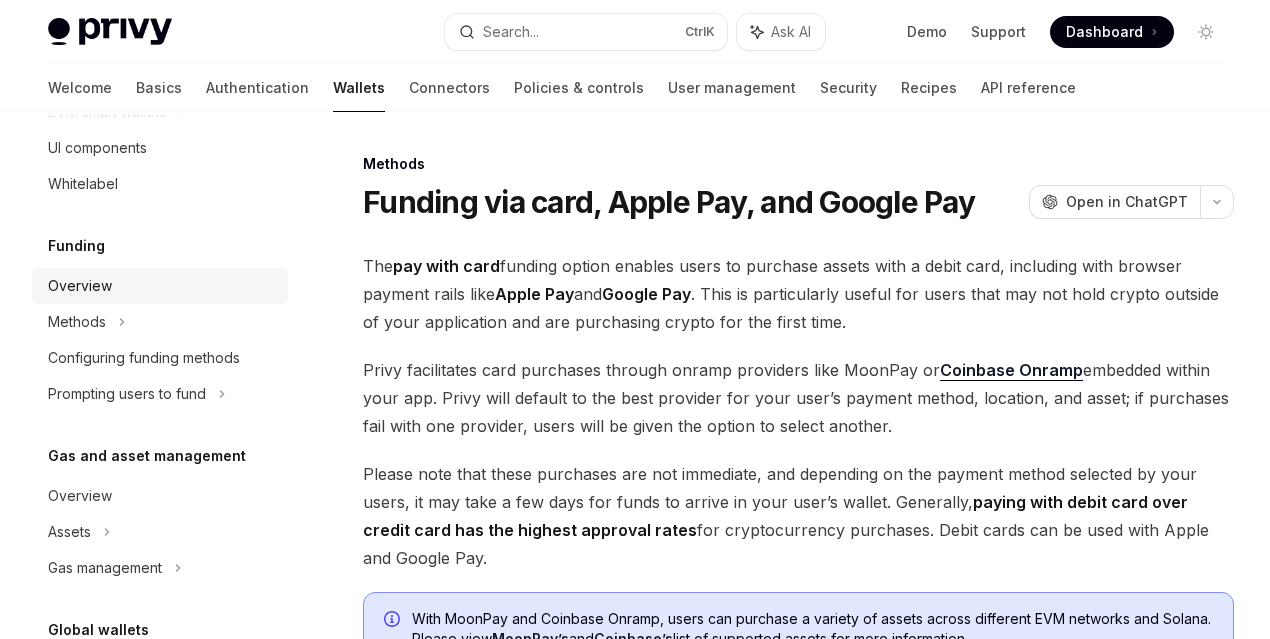 click on "Overview" at bounding box center [80, 286] 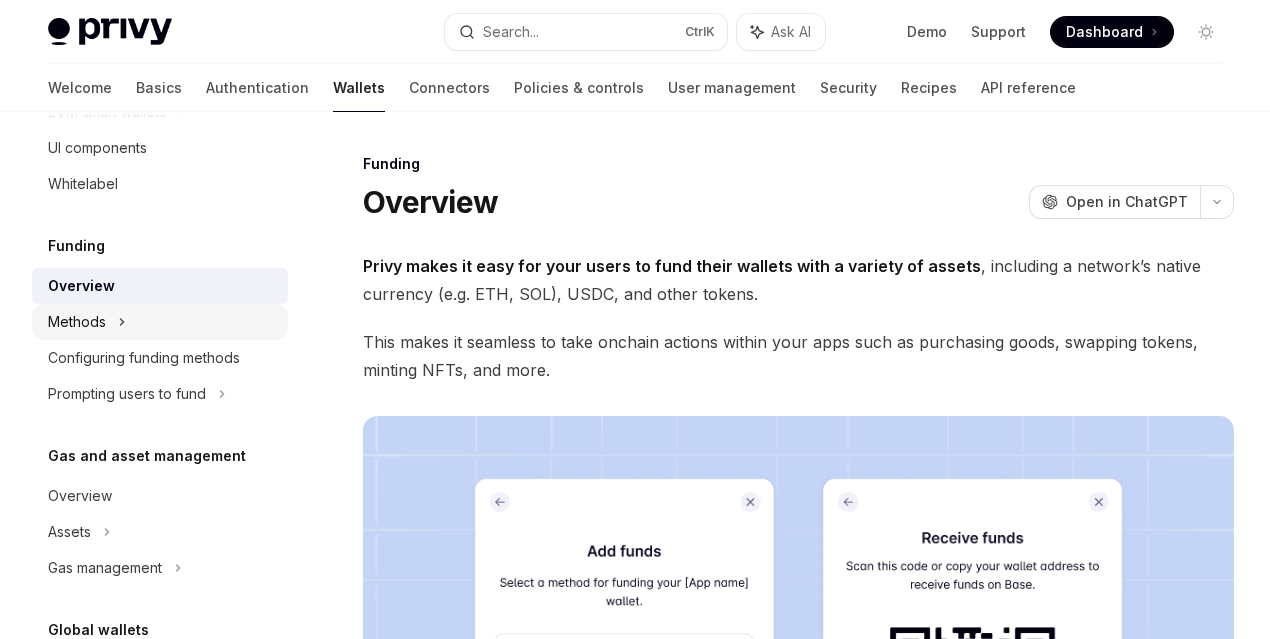 click on "Methods" at bounding box center (86, -326) 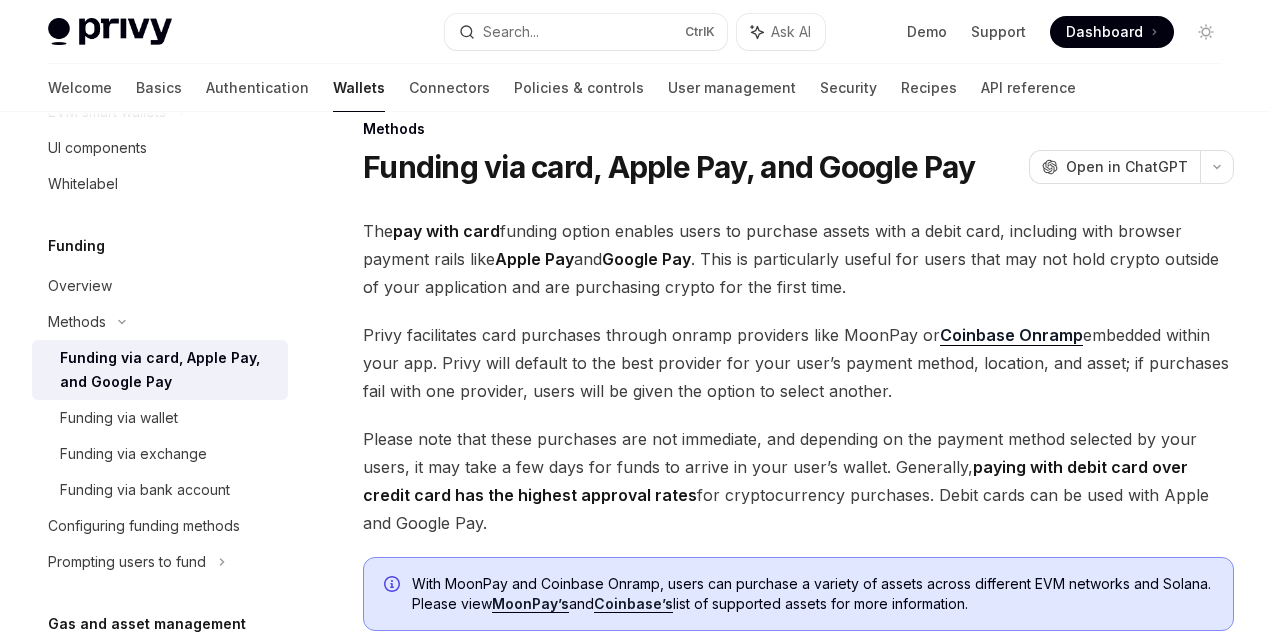 scroll, scrollTop: 0, scrollLeft: 0, axis: both 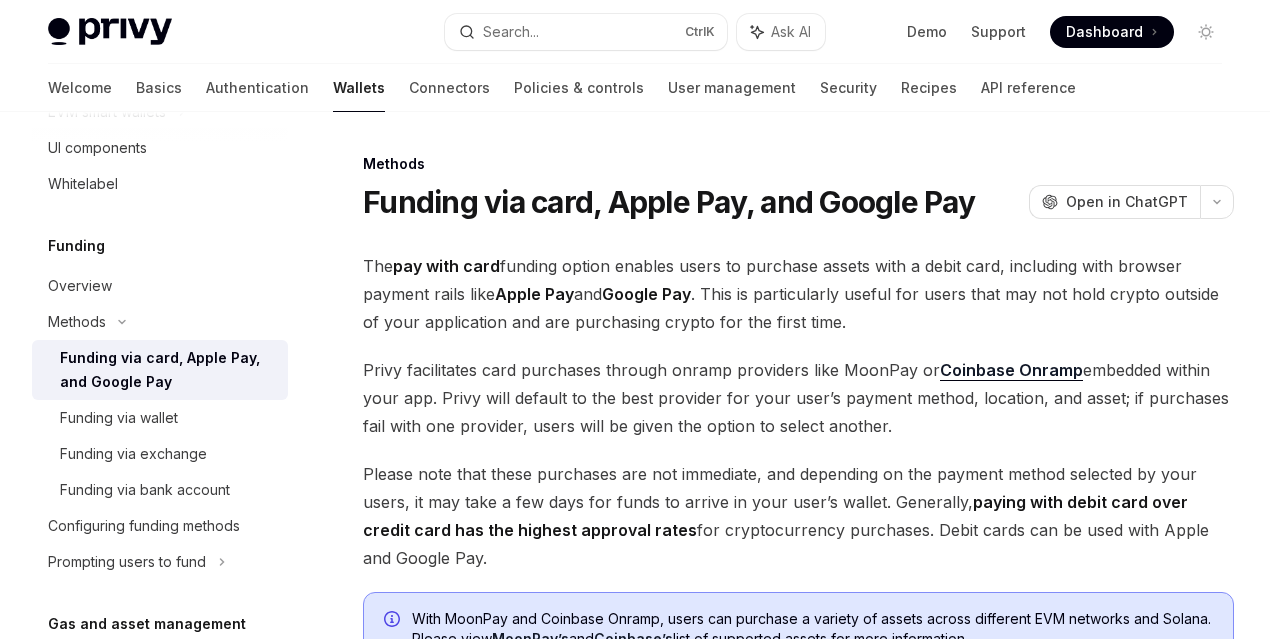 click on "Privy Docs  home page" at bounding box center [238, 32] 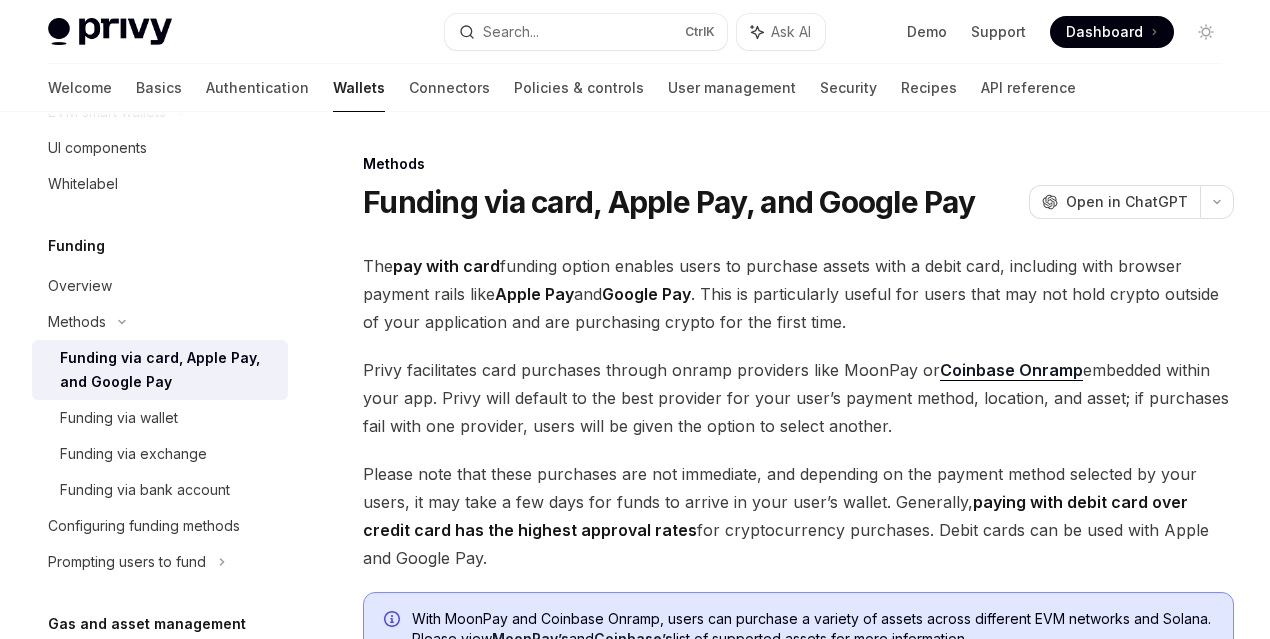 click at bounding box center (0, 0) 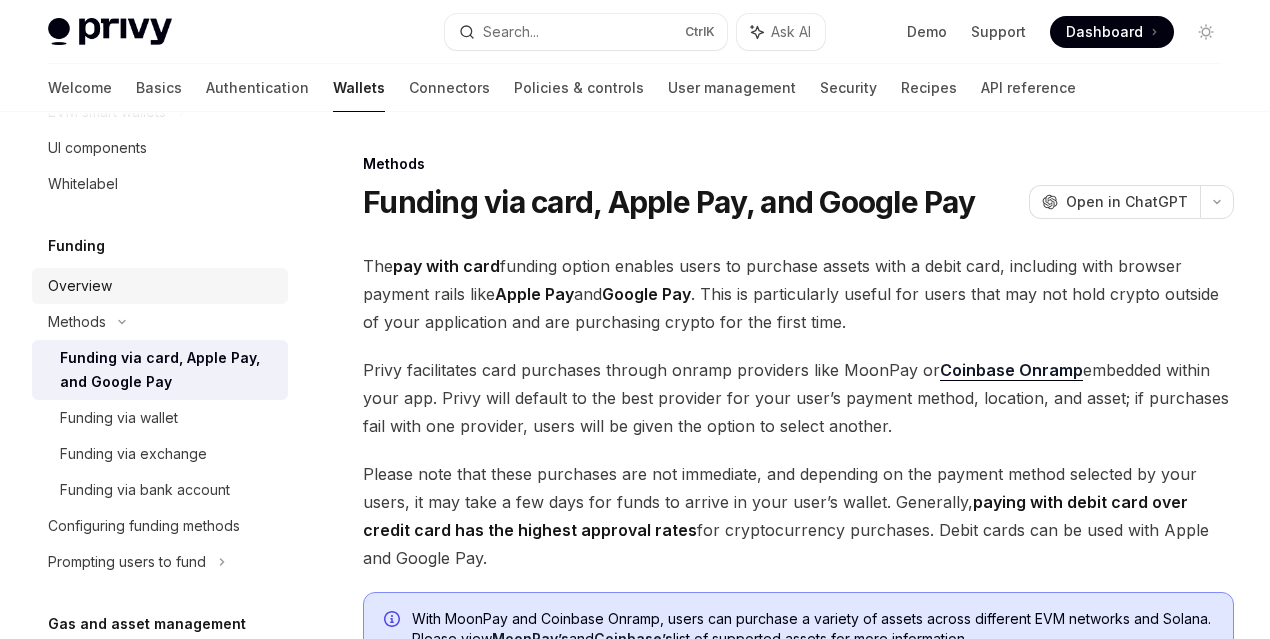 click on "Overview" at bounding box center (160, 286) 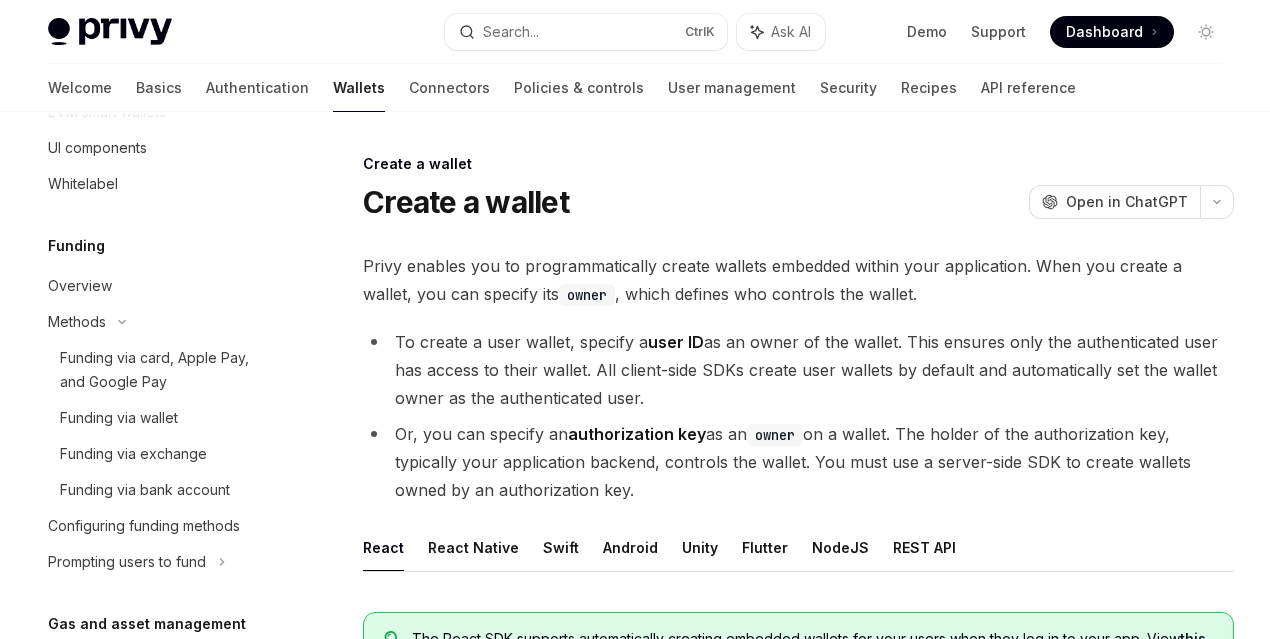 scroll, scrollTop: 0, scrollLeft: 0, axis: both 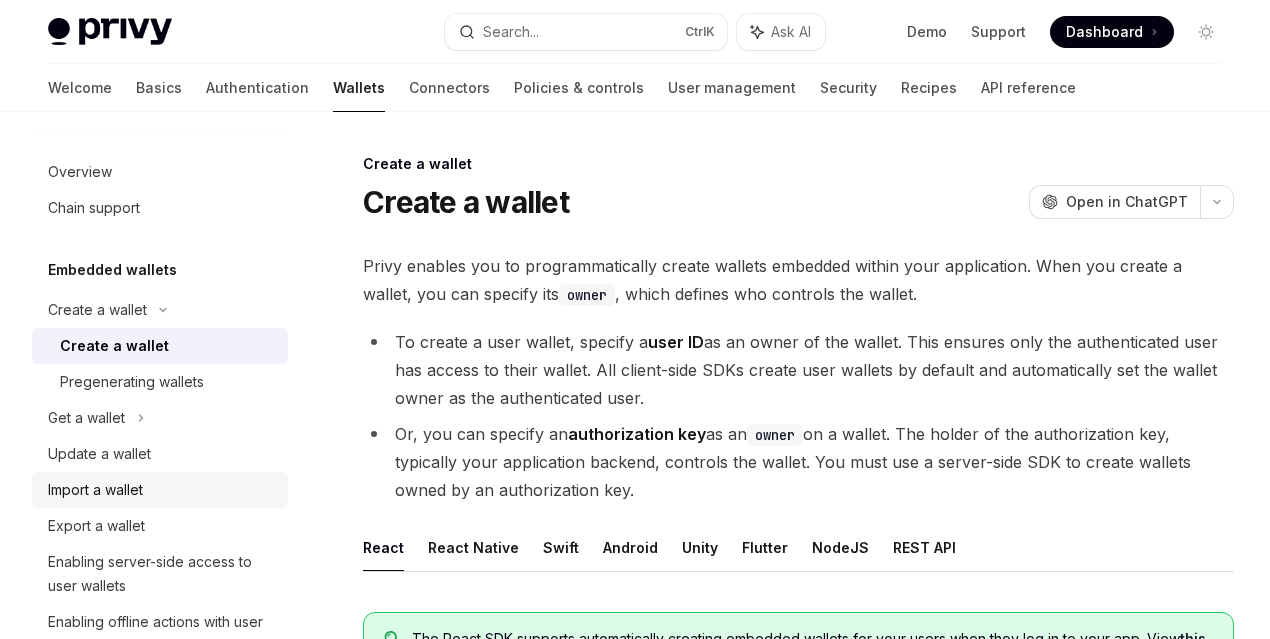 click on "Import a wallet" at bounding box center (95, 490) 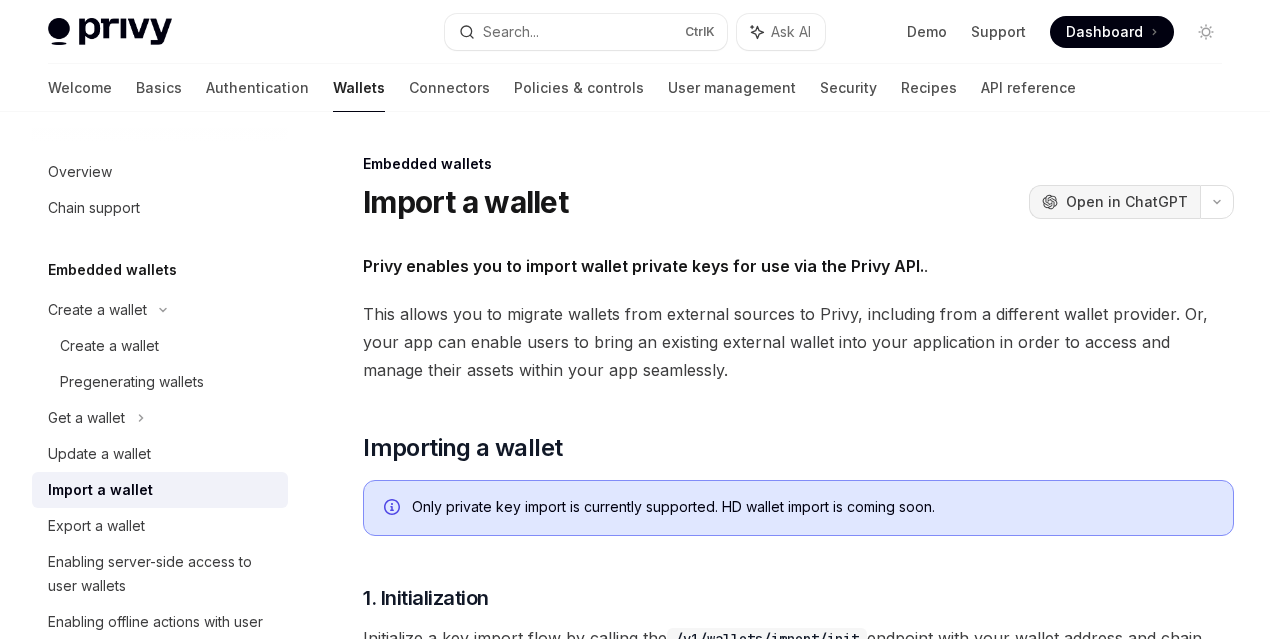click on "Open in ChatGPT" at bounding box center [1127, 202] 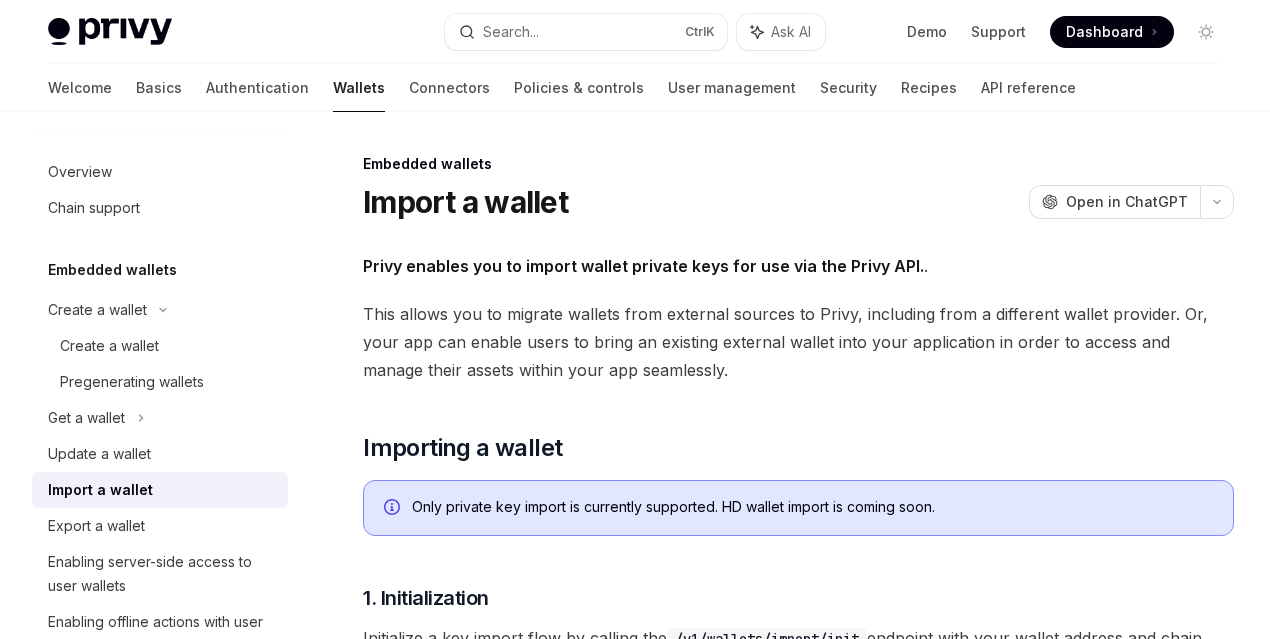 type 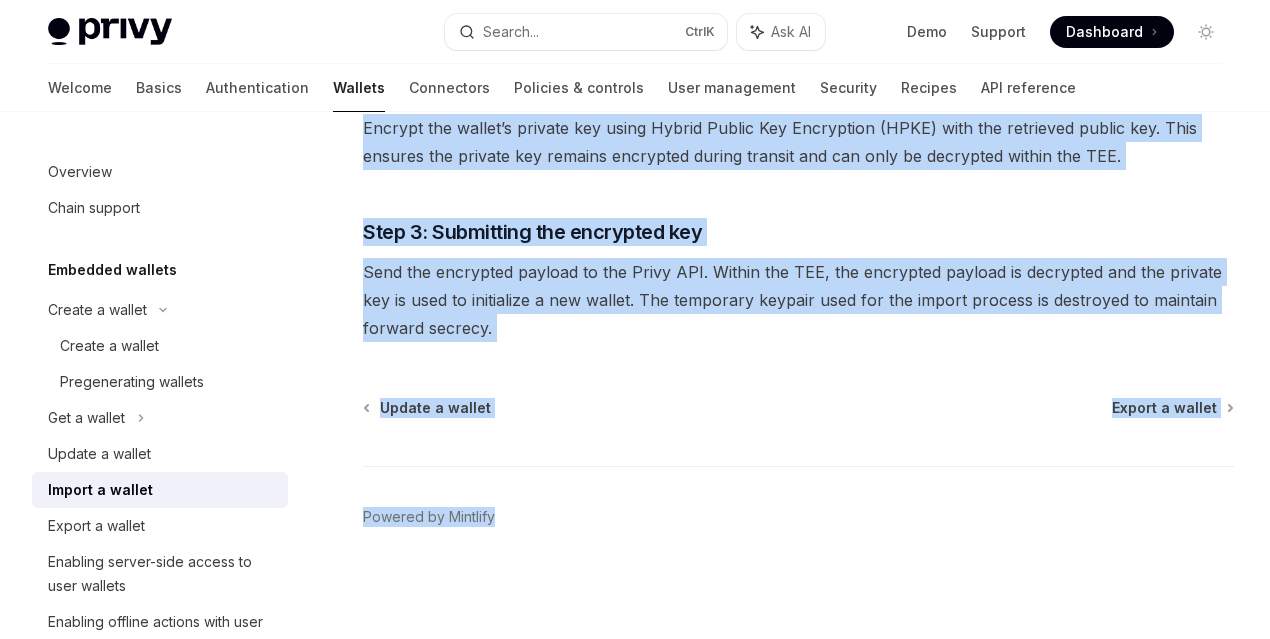 scroll, scrollTop: 5282, scrollLeft: 0, axis: vertical 